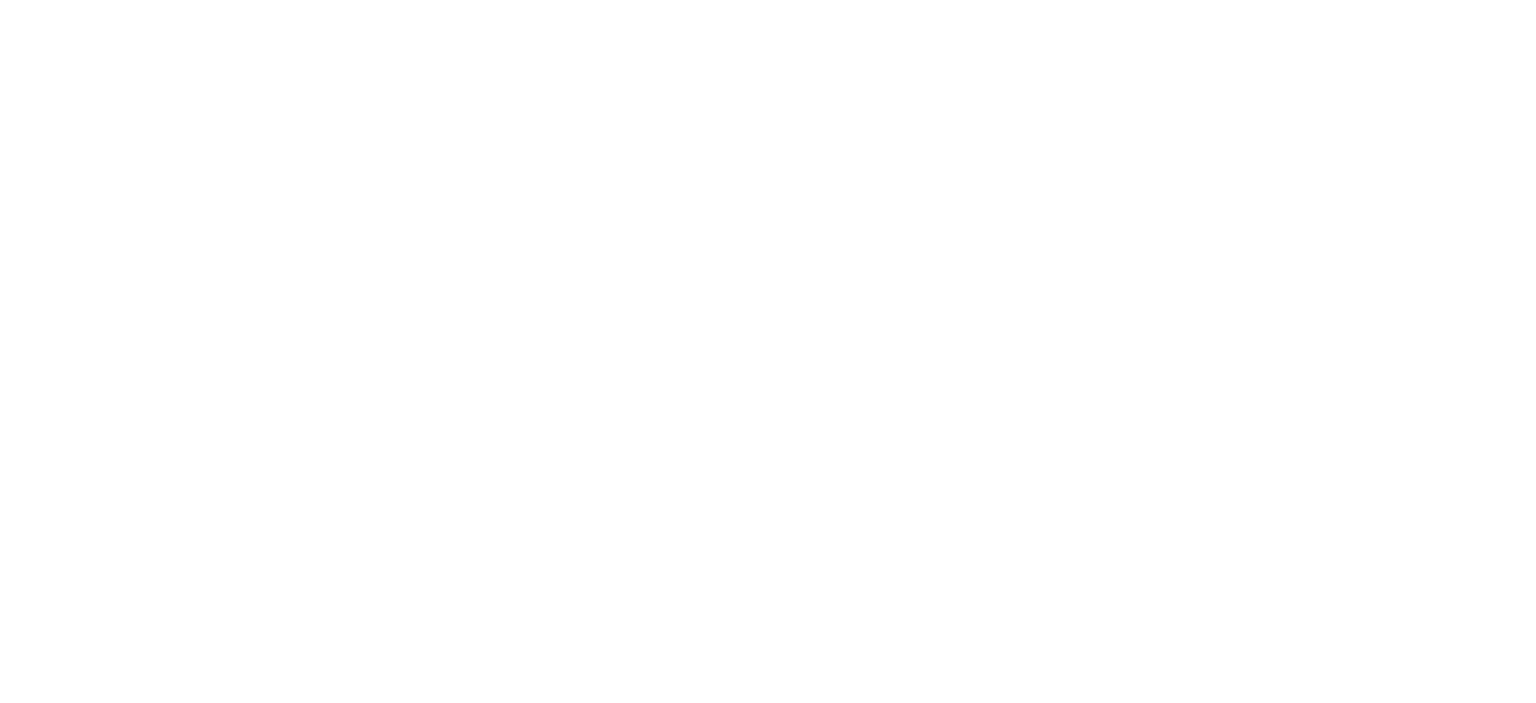 scroll, scrollTop: 0, scrollLeft: 0, axis: both 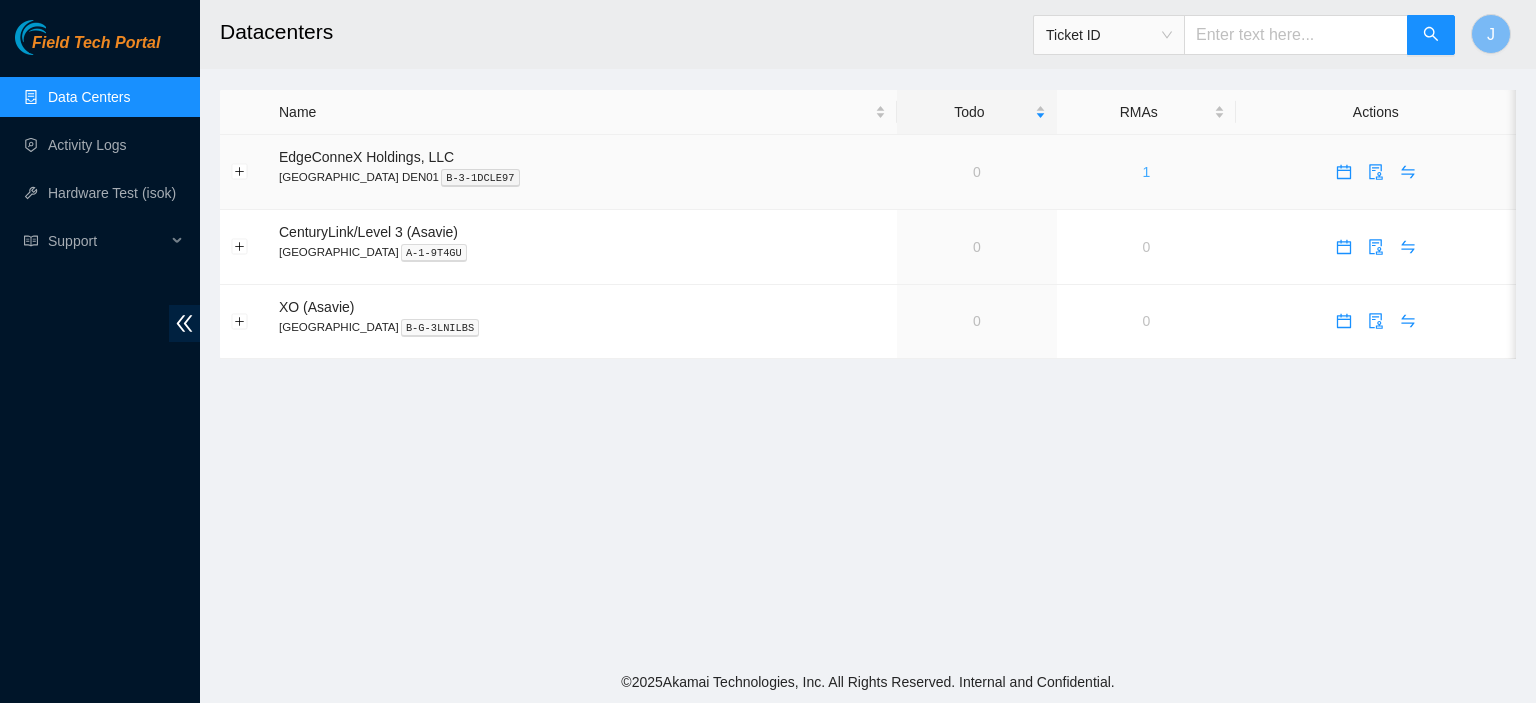 click on "1" at bounding box center (1146, 172) 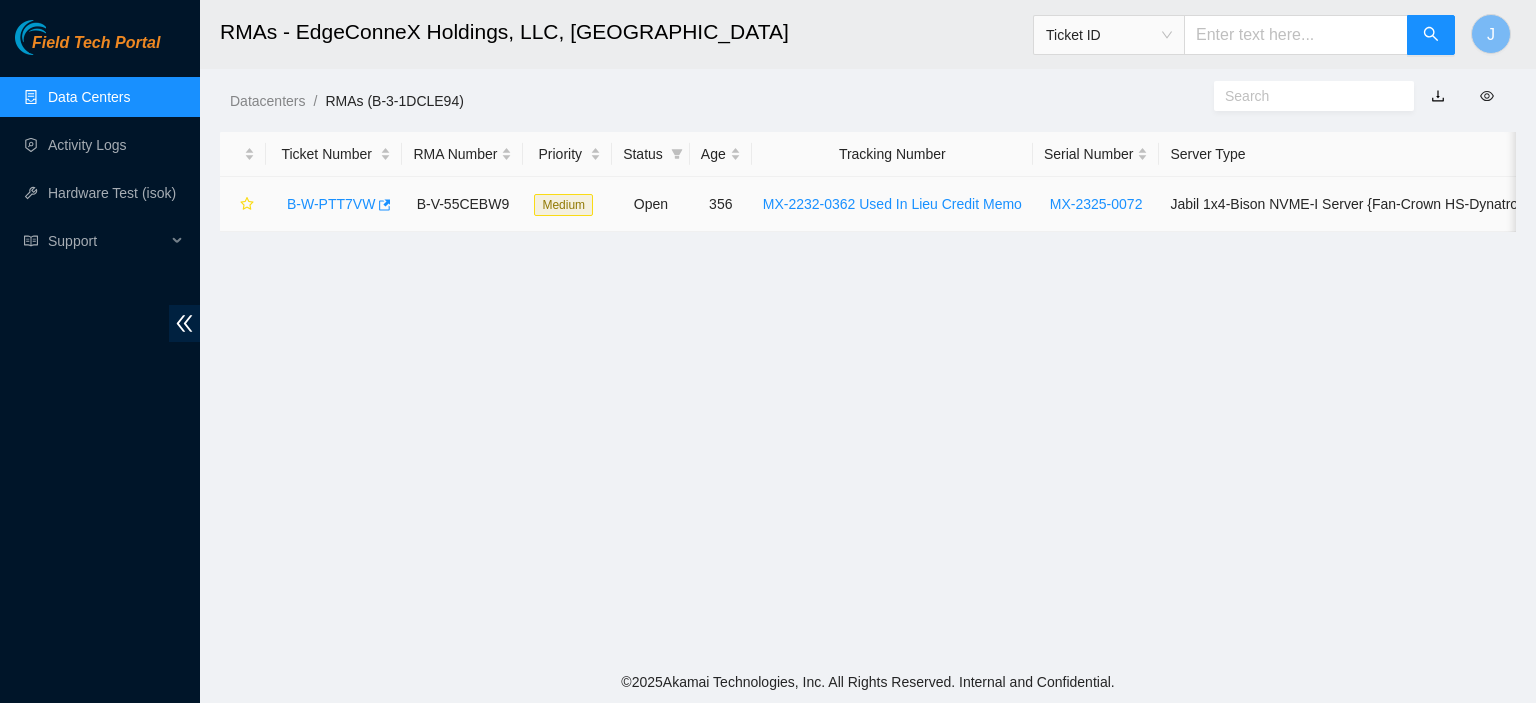 click on "B-W-PTT7VW" at bounding box center [331, 204] 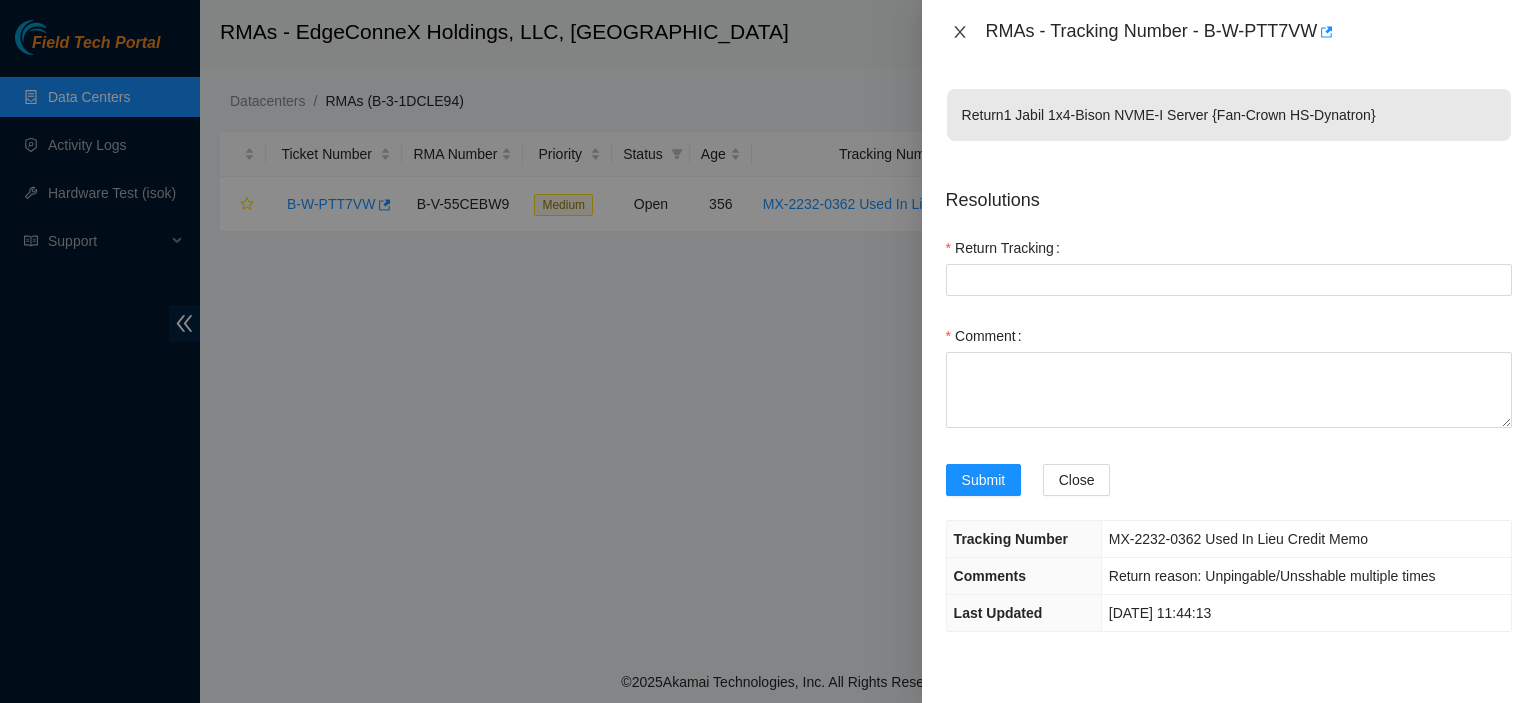 click 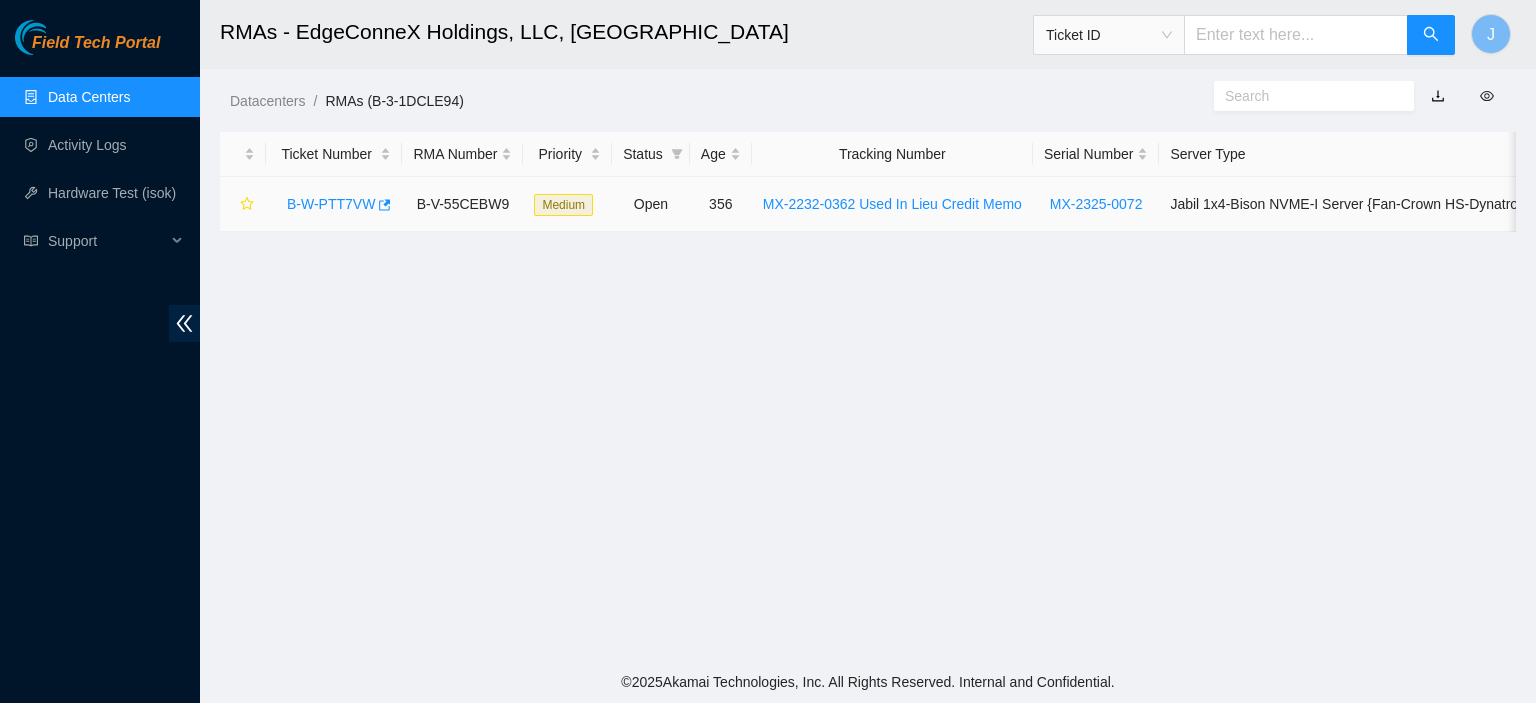 click on "B-W-PTT7VW" at bounding box center [331, 204] 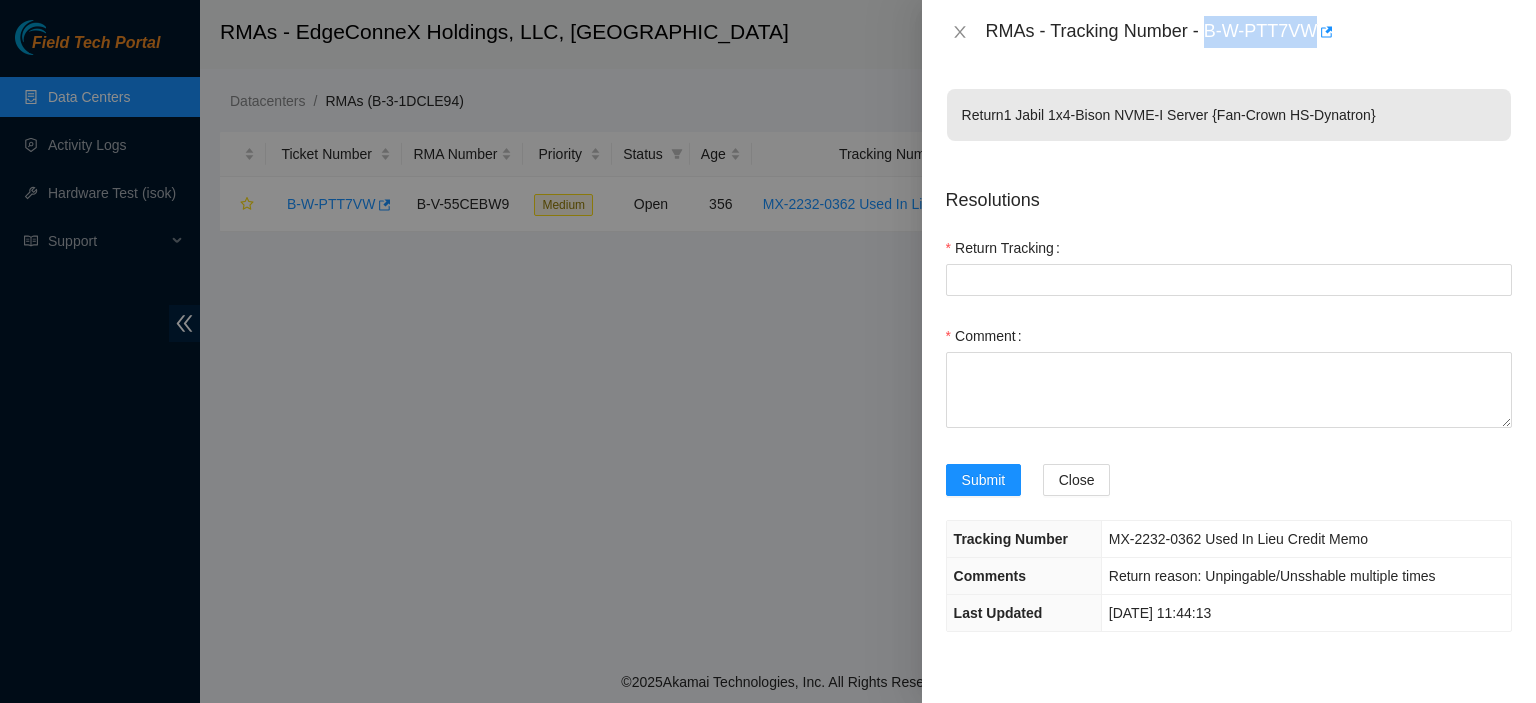 drag, startPoint x: 1316, startPoint y: 29, endPoint x: 1213, endPoint y: 41, distance: 103.69667 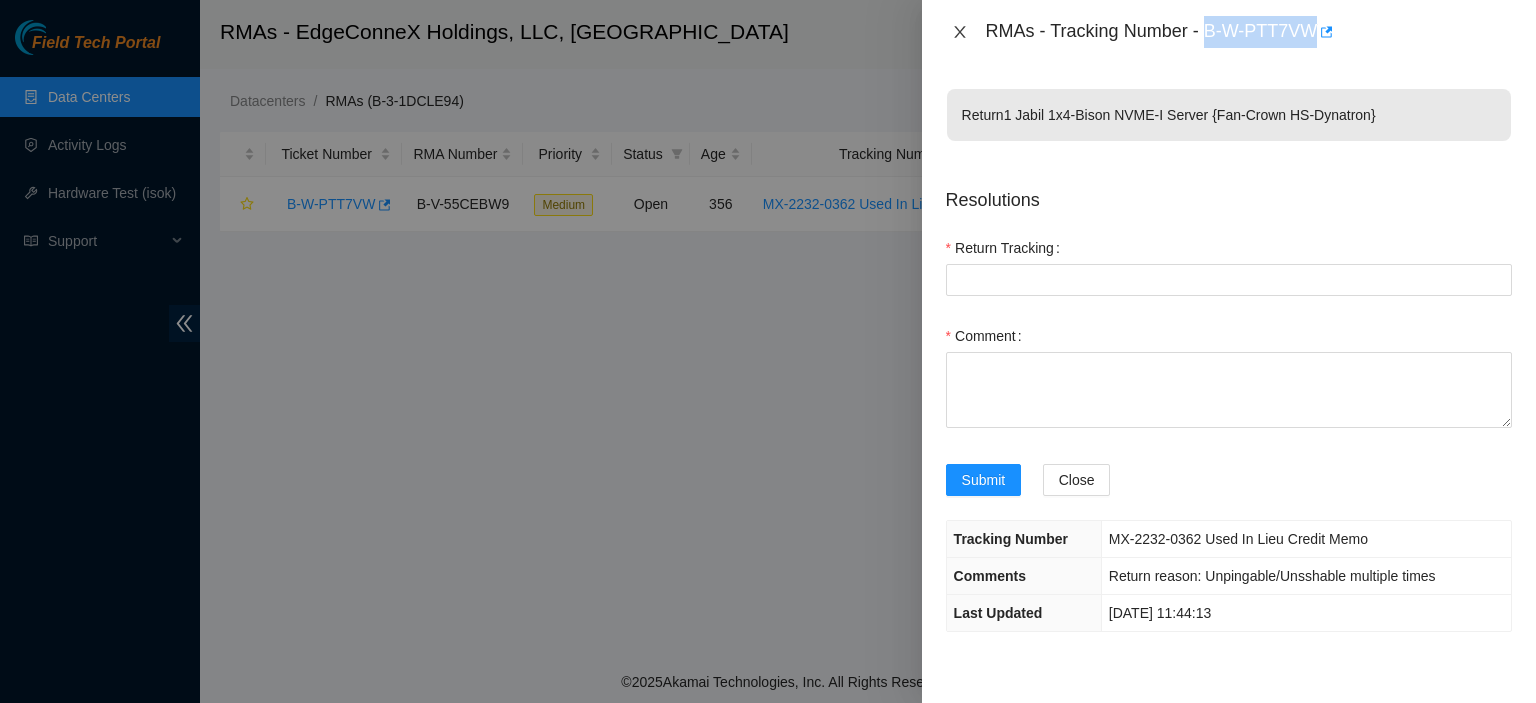 click 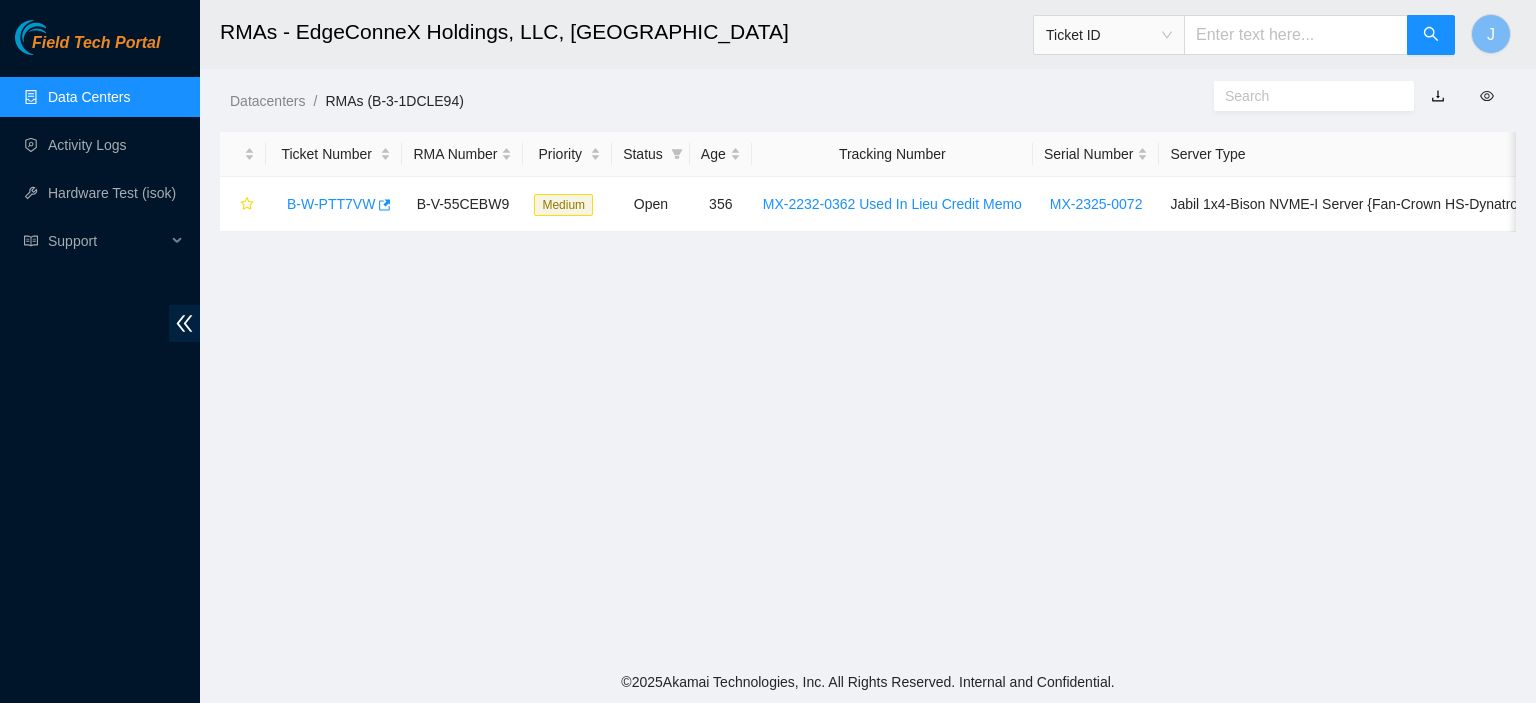 click at bounding box center (1296, 35) 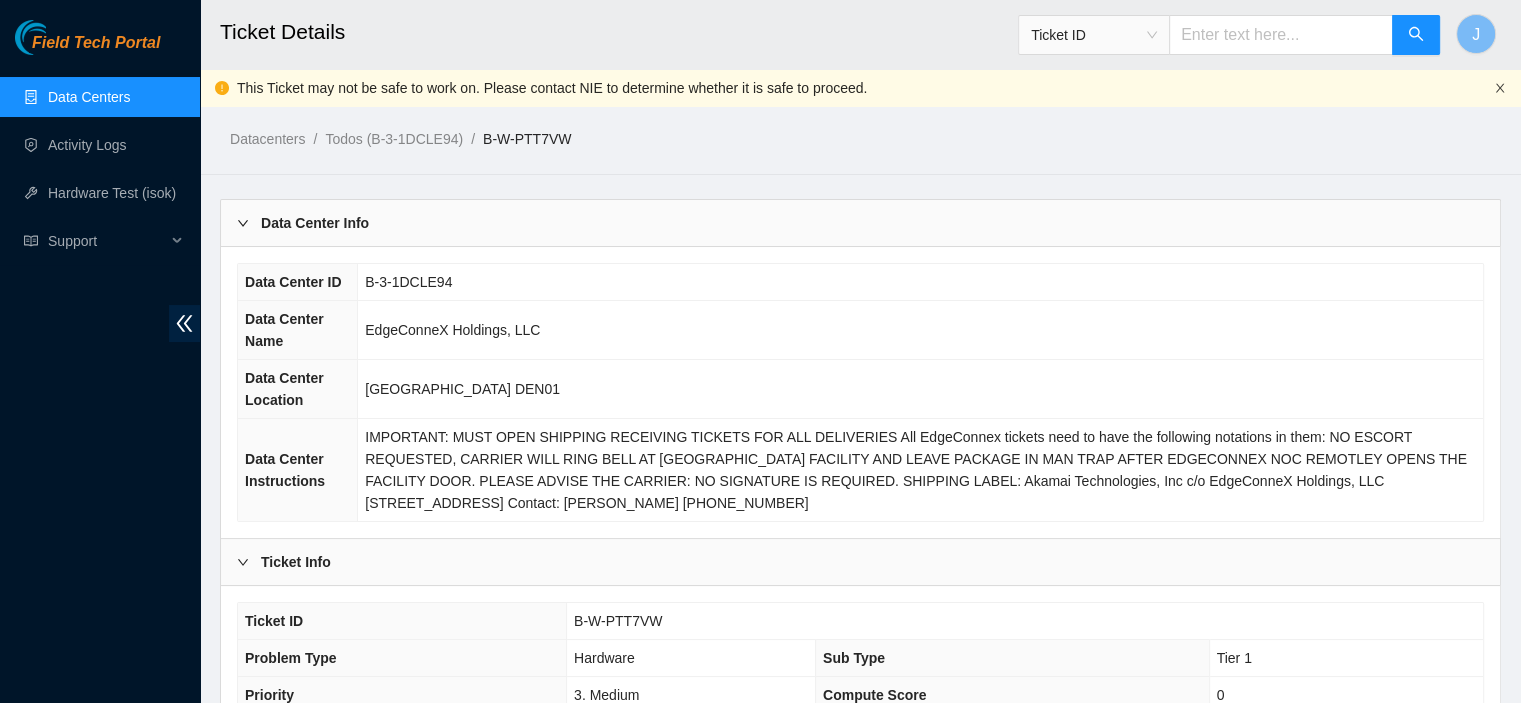 click 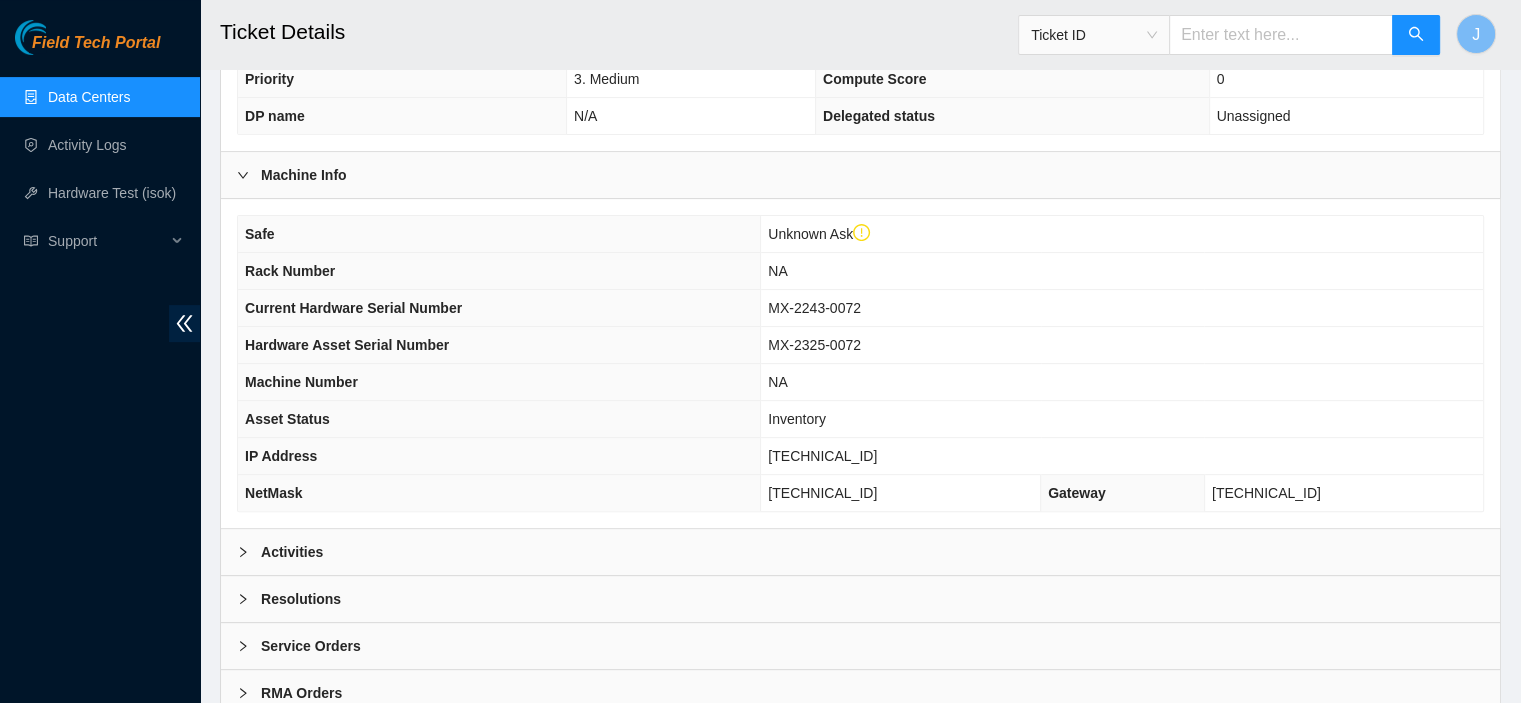 scroll, scrollTop: 630, scrollLeft: 0, axis: vertical 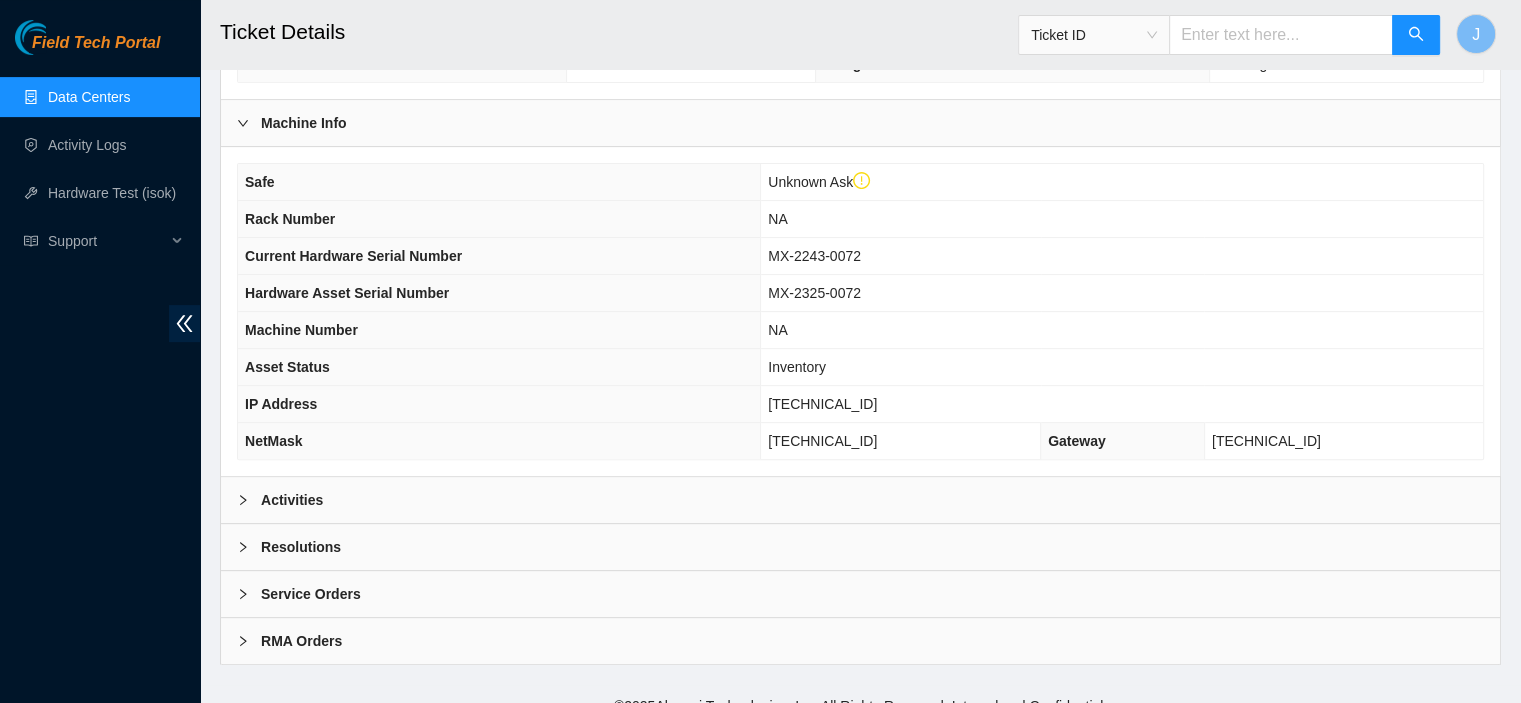 click on "Activities" at bounding box center (292, 500) 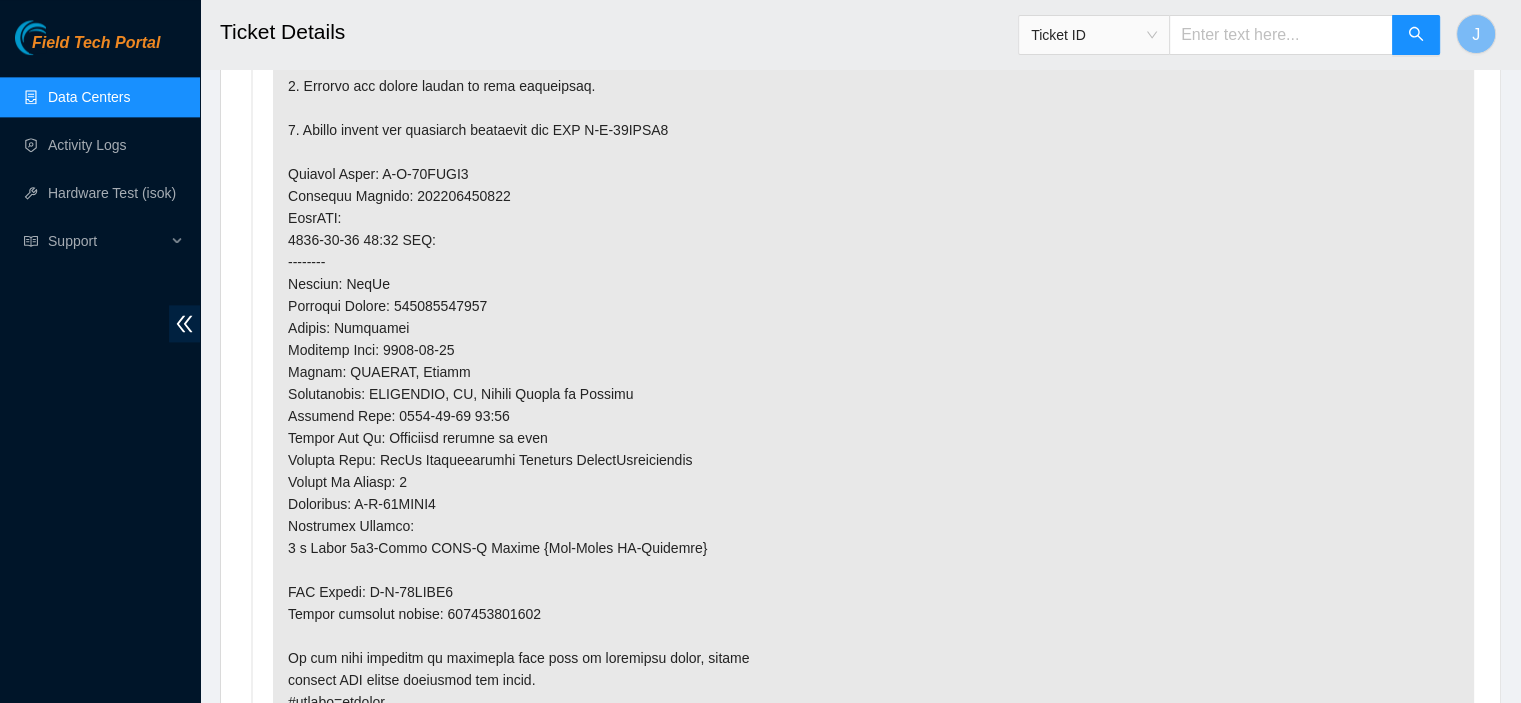 scroll, scrollTop: 2673, scrollLeft: 0, axis: vertical 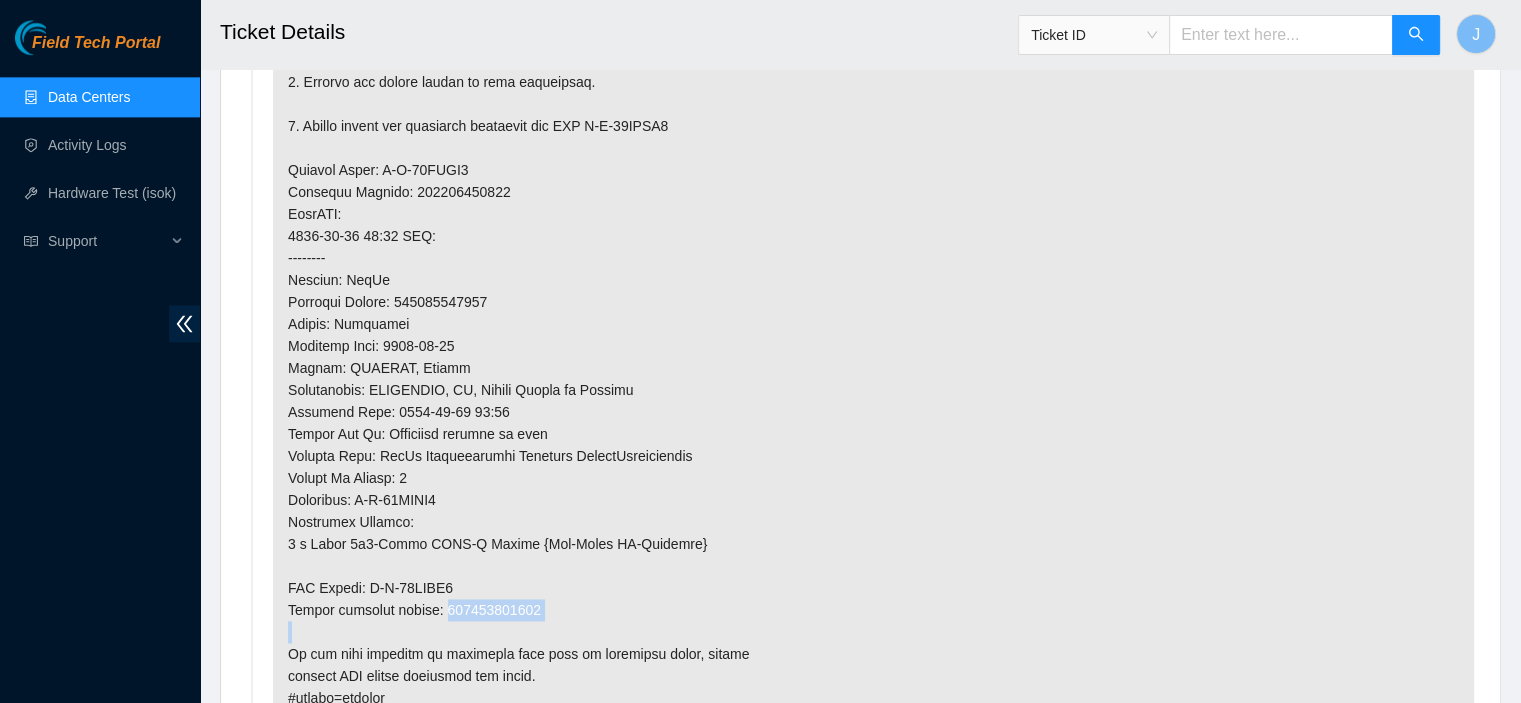 drag, startPoint x: 537, startPoint y: 600, endPoint x: 443, endPoint y: 606, distance: 94.19129 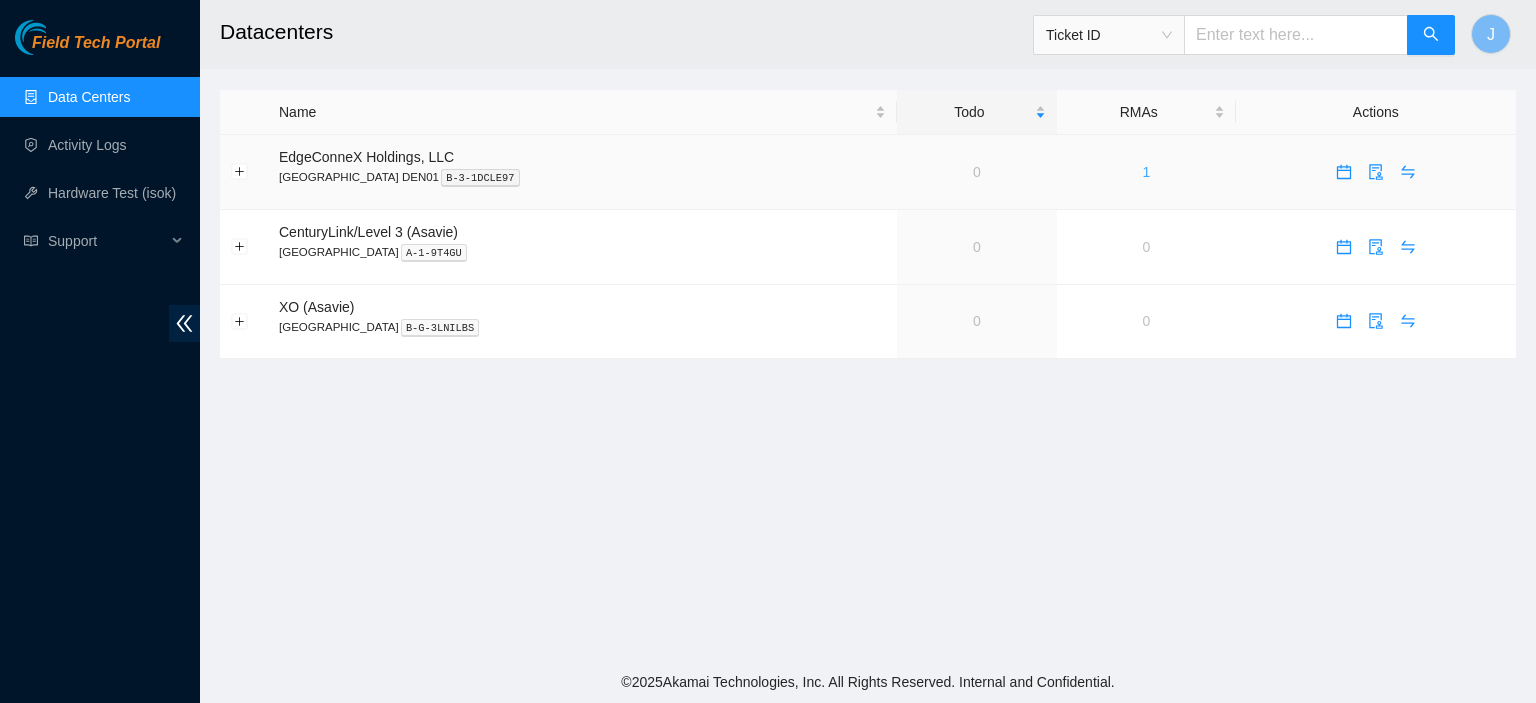 click on "1" at bounding box center (1146, 172) 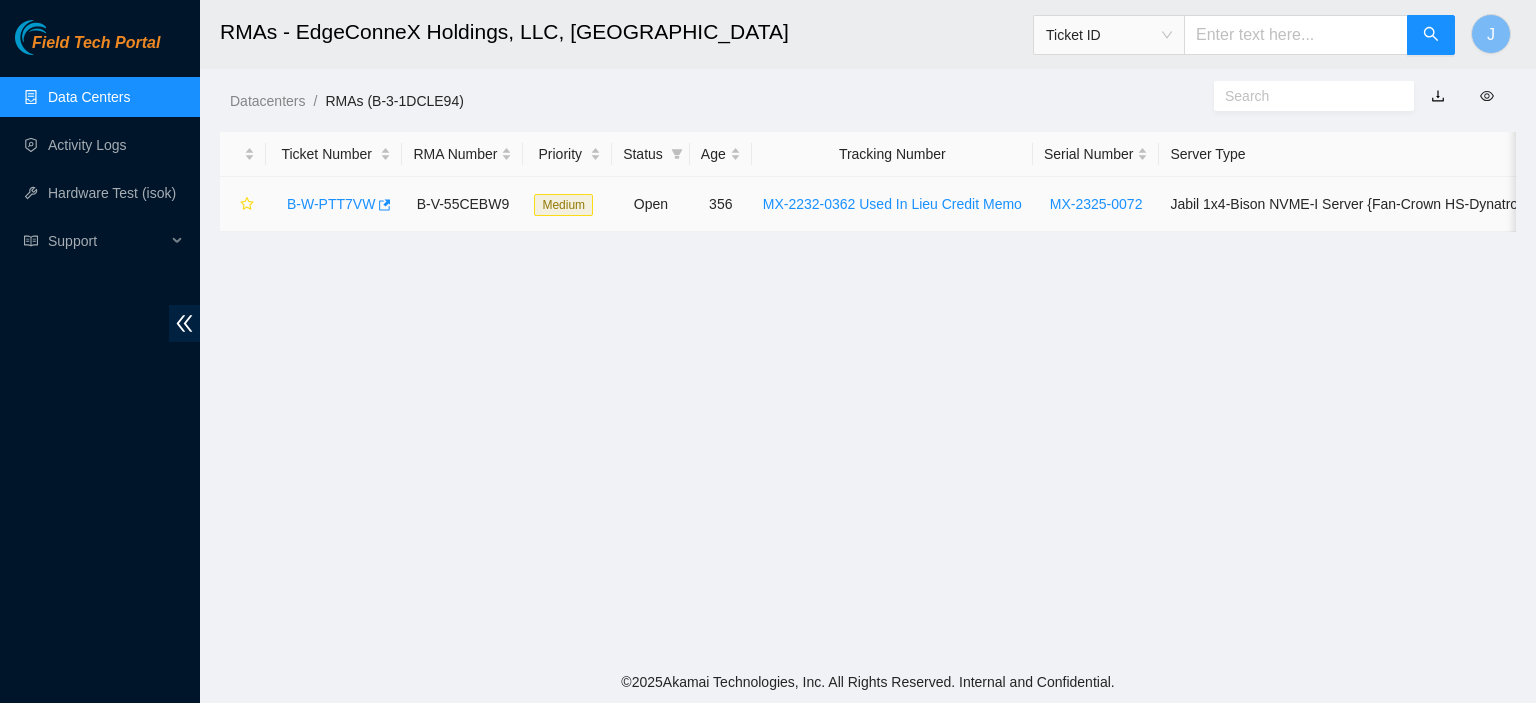 click on "B-W-PTT7VW" at bounding box center [331, 204] 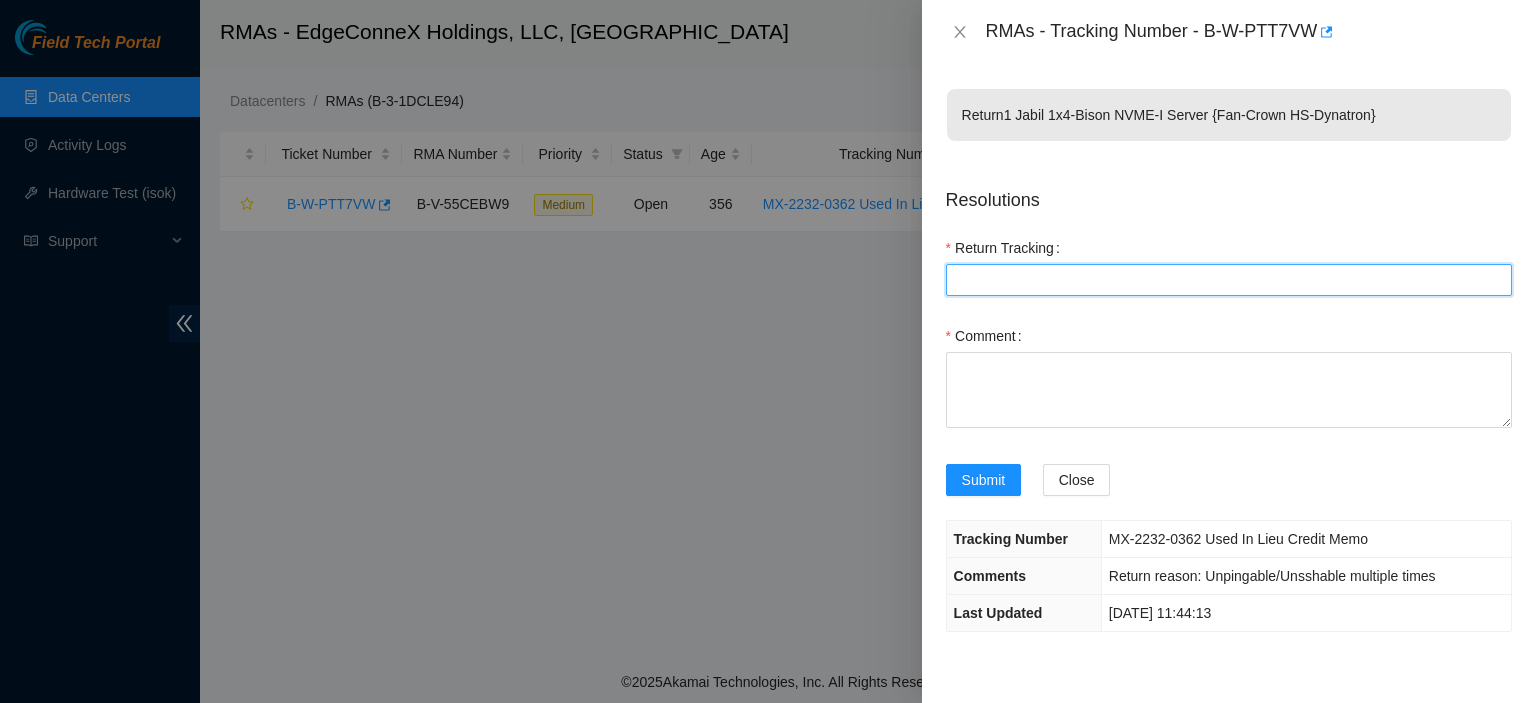 click on "Return Tracking" at bounding box center (1229, 280) 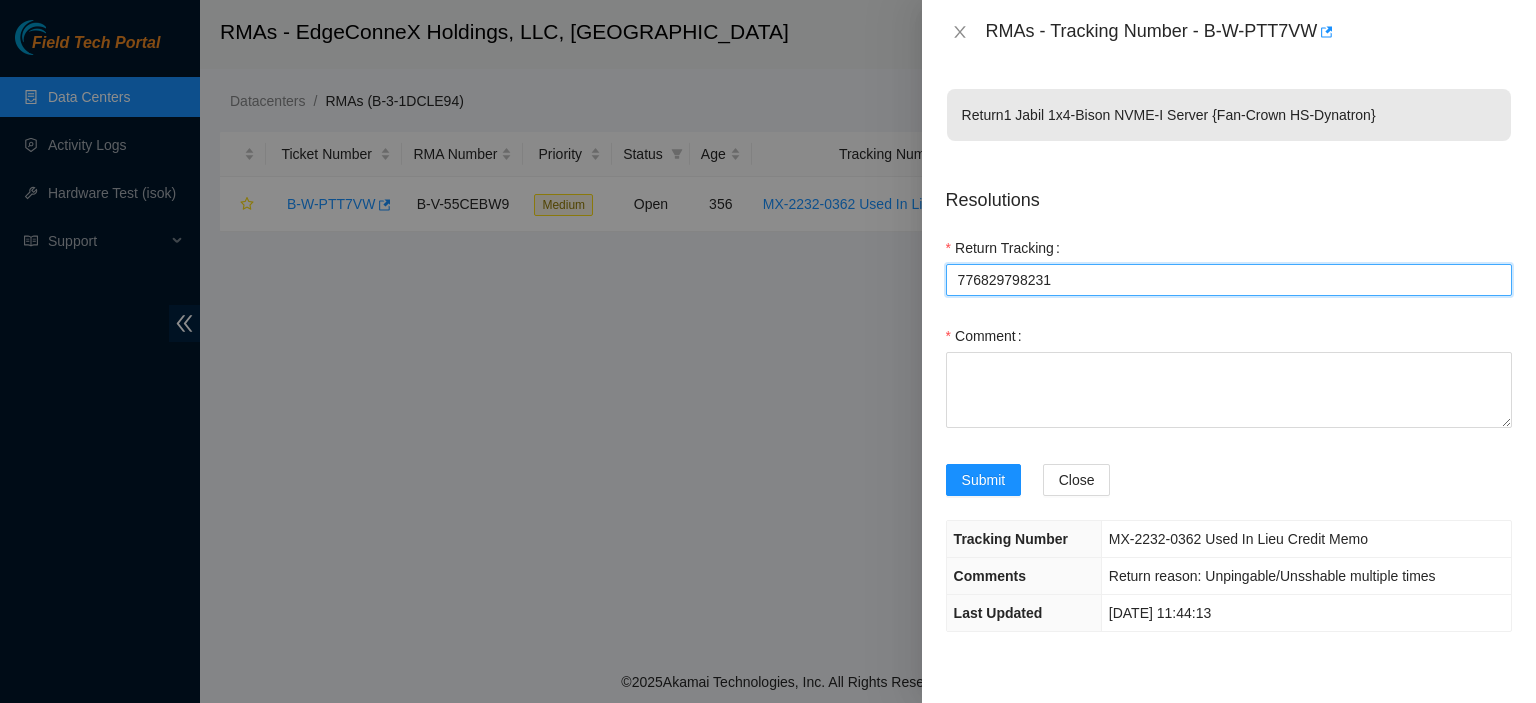 type on "776829798231" 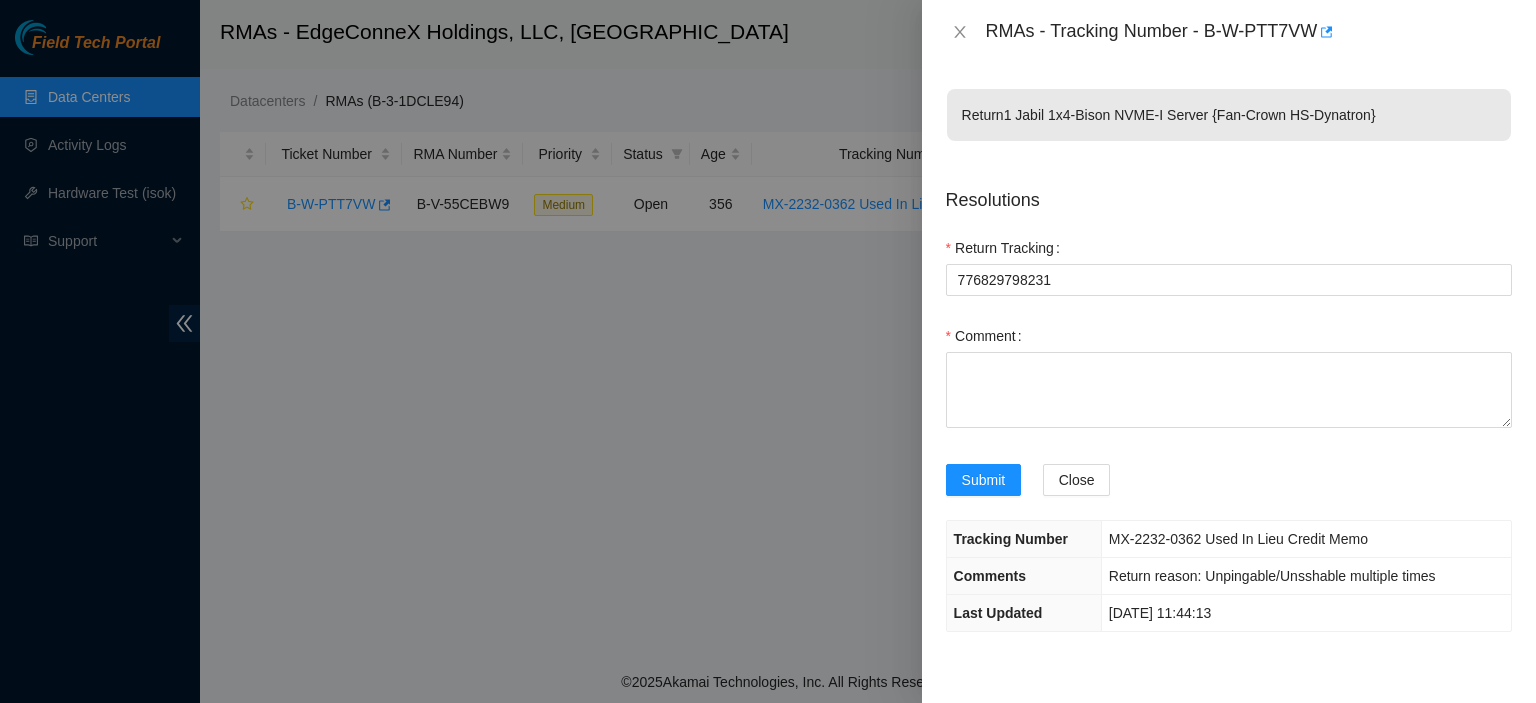 click on "Comment" at bounding box center (1229, 336) 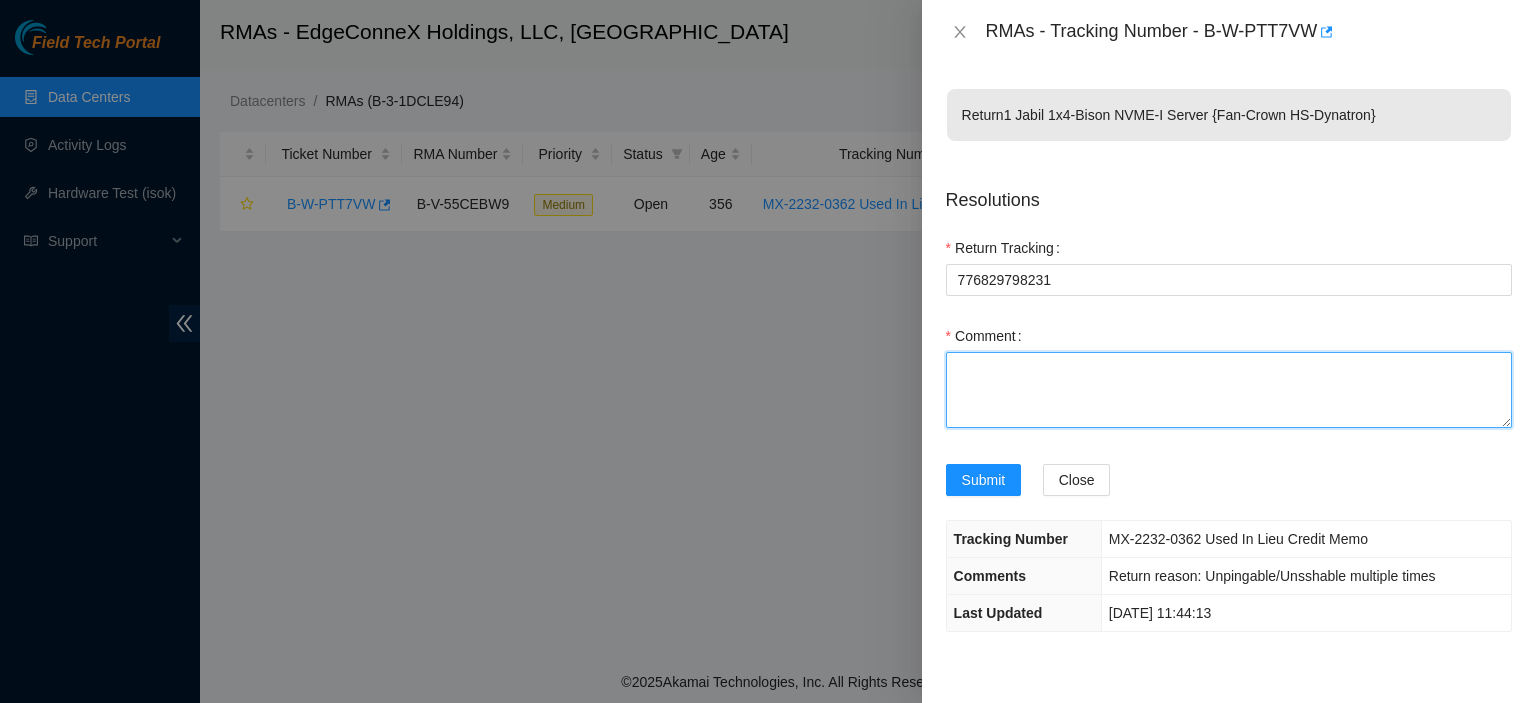 click on "Comment" at bounding box center (1229, 390) 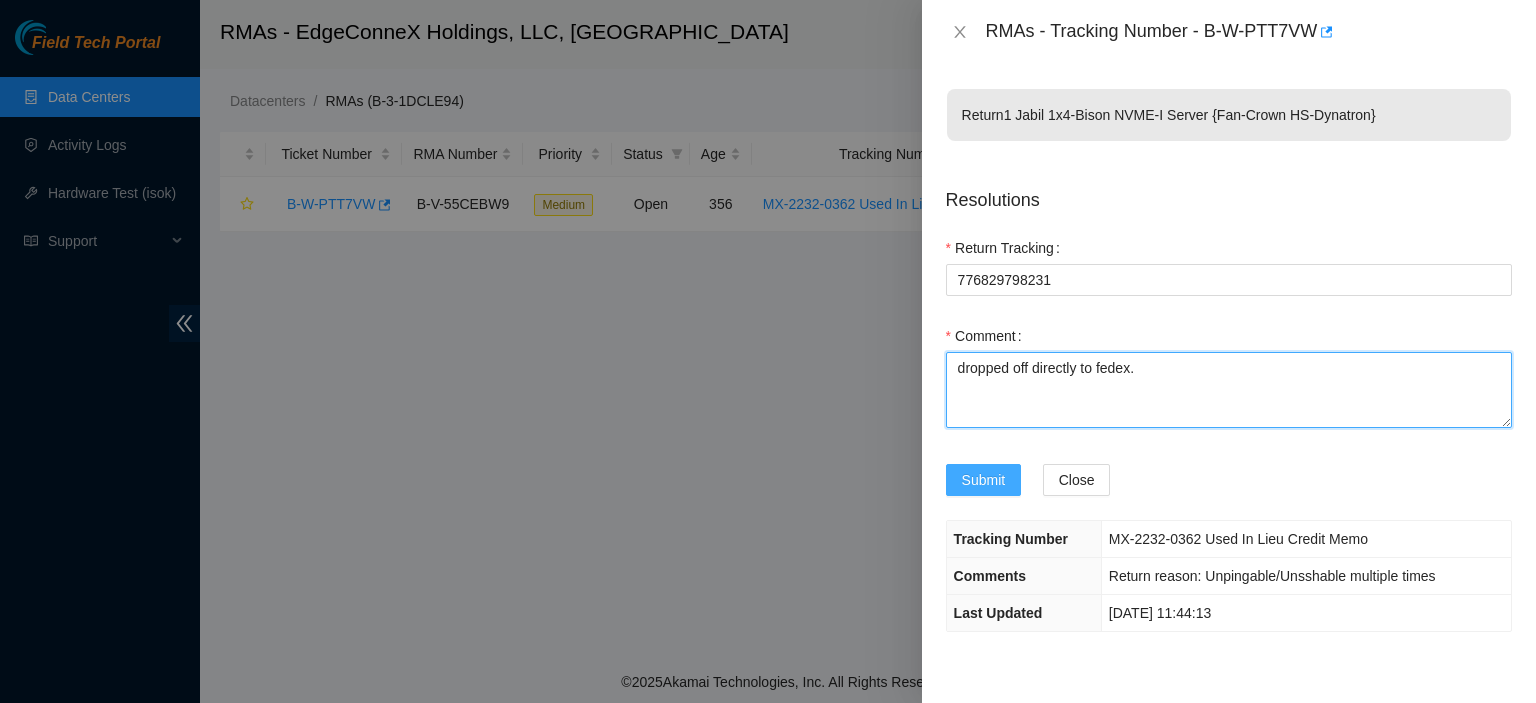type on "dropped off directly to fedex." 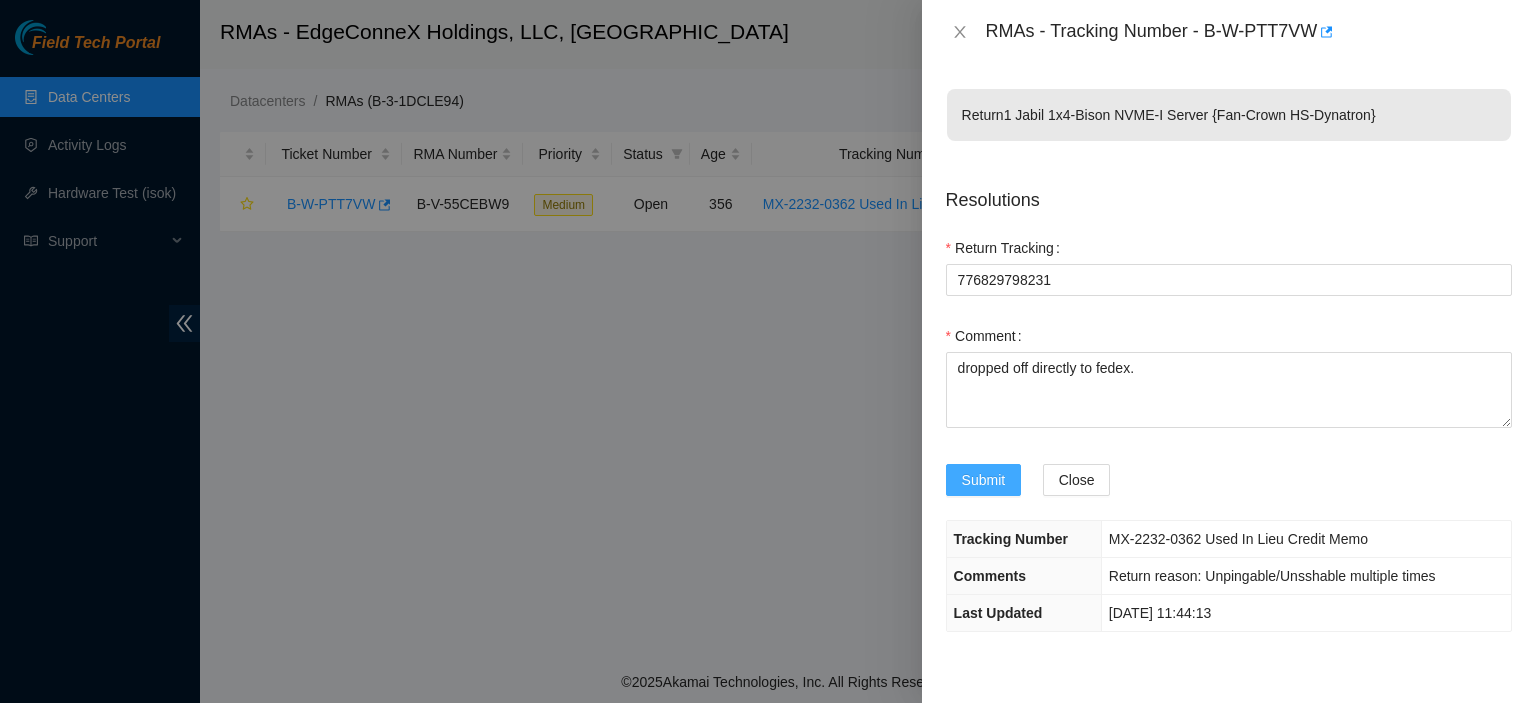 click on "Submit" at bounding box center [984, 480] 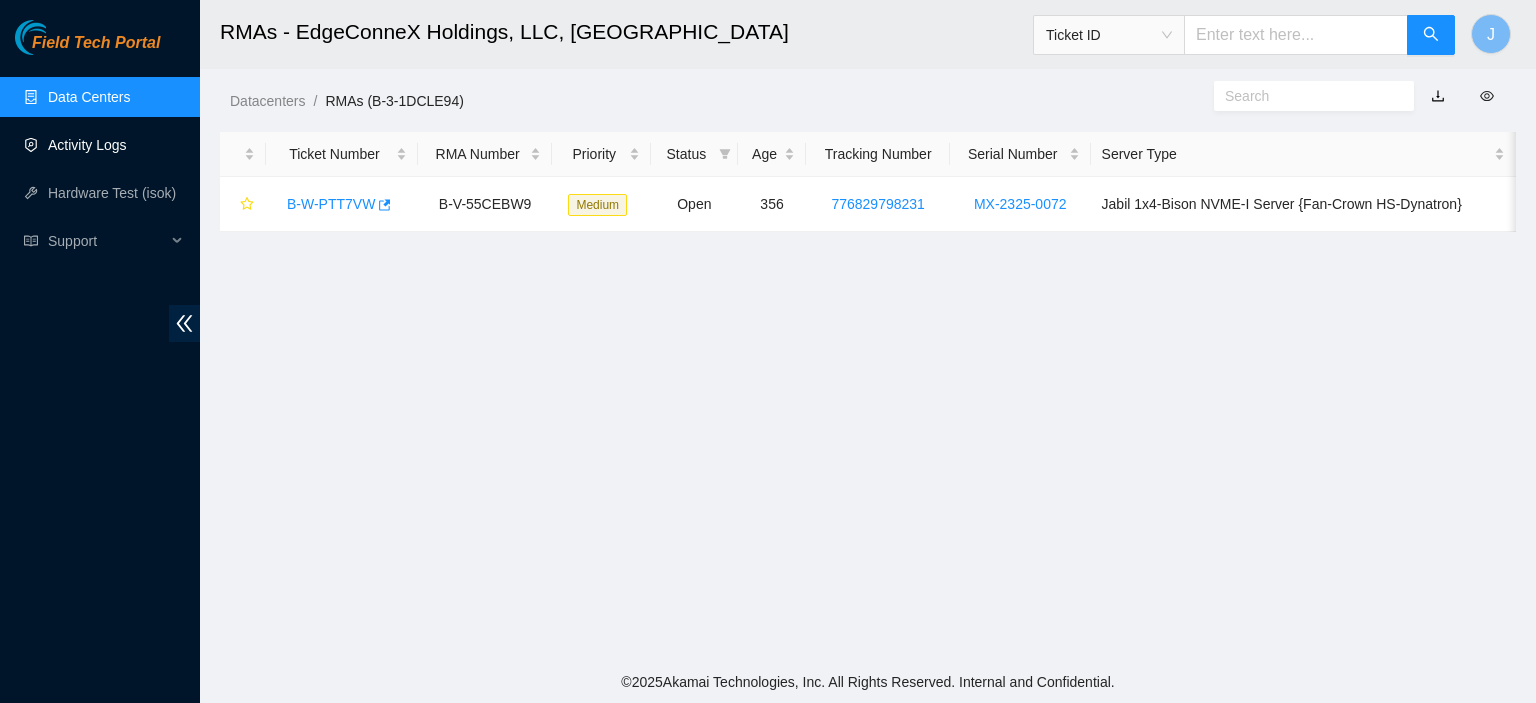 click on "Activity Logs" at bounding box center (87, 145) 